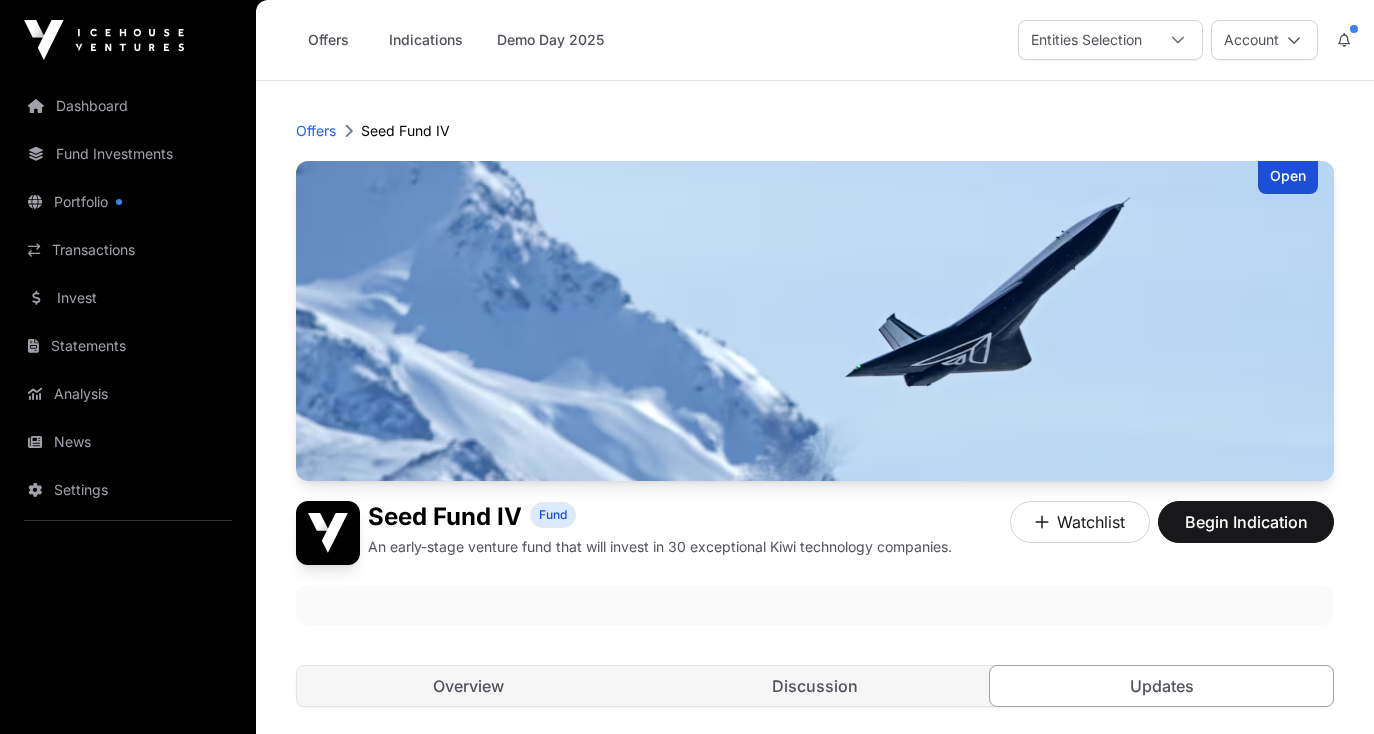 scroll, scrollTop: 442, scrollLeft: 0, axis: vertical 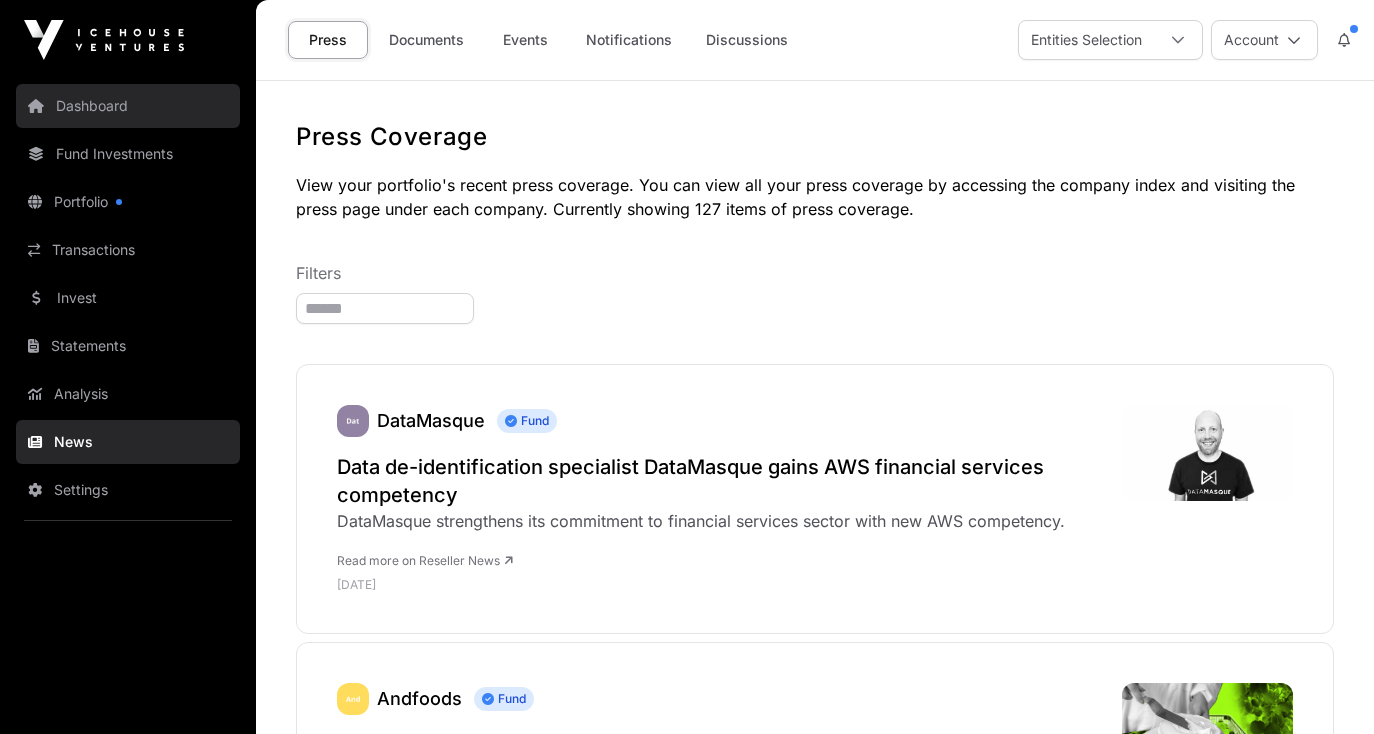 click on "Dashboard" 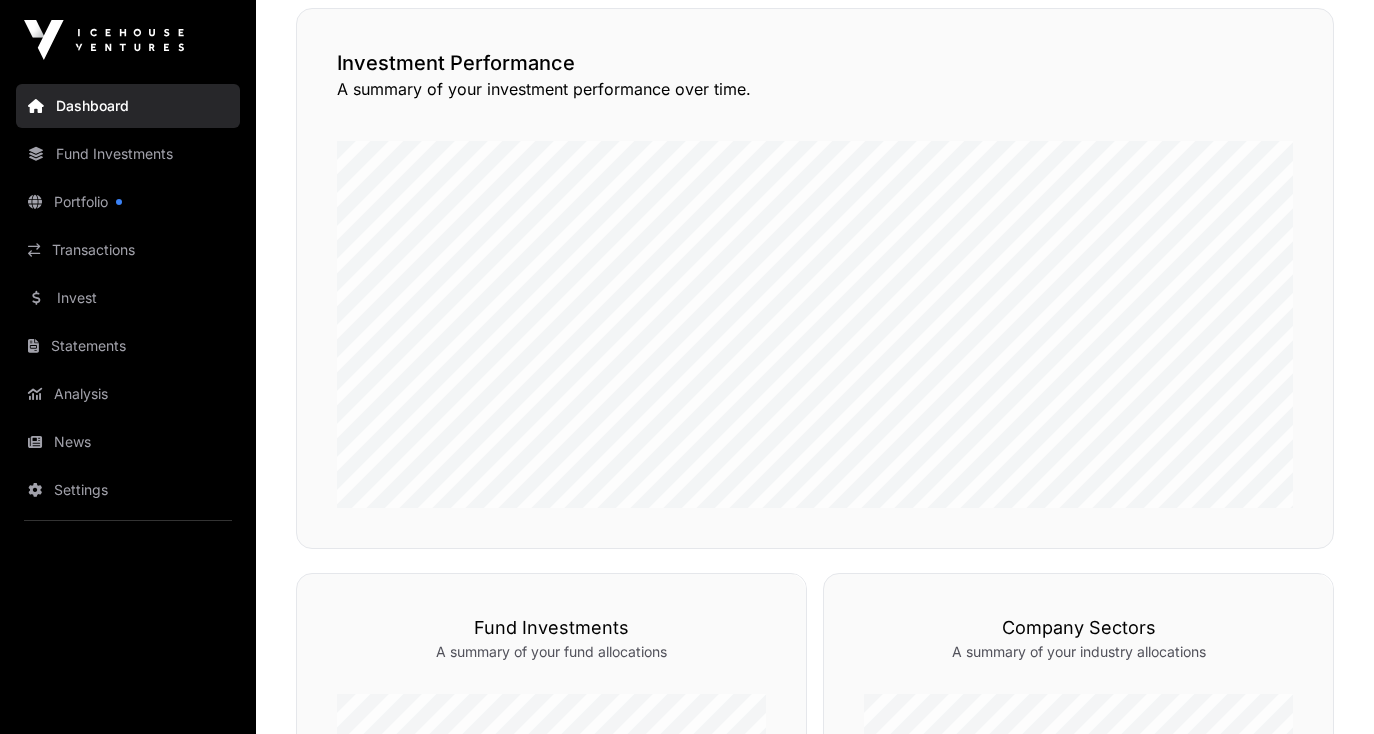 scroll, scrollTop: 520, scrollLeft: 0, axis: vertical 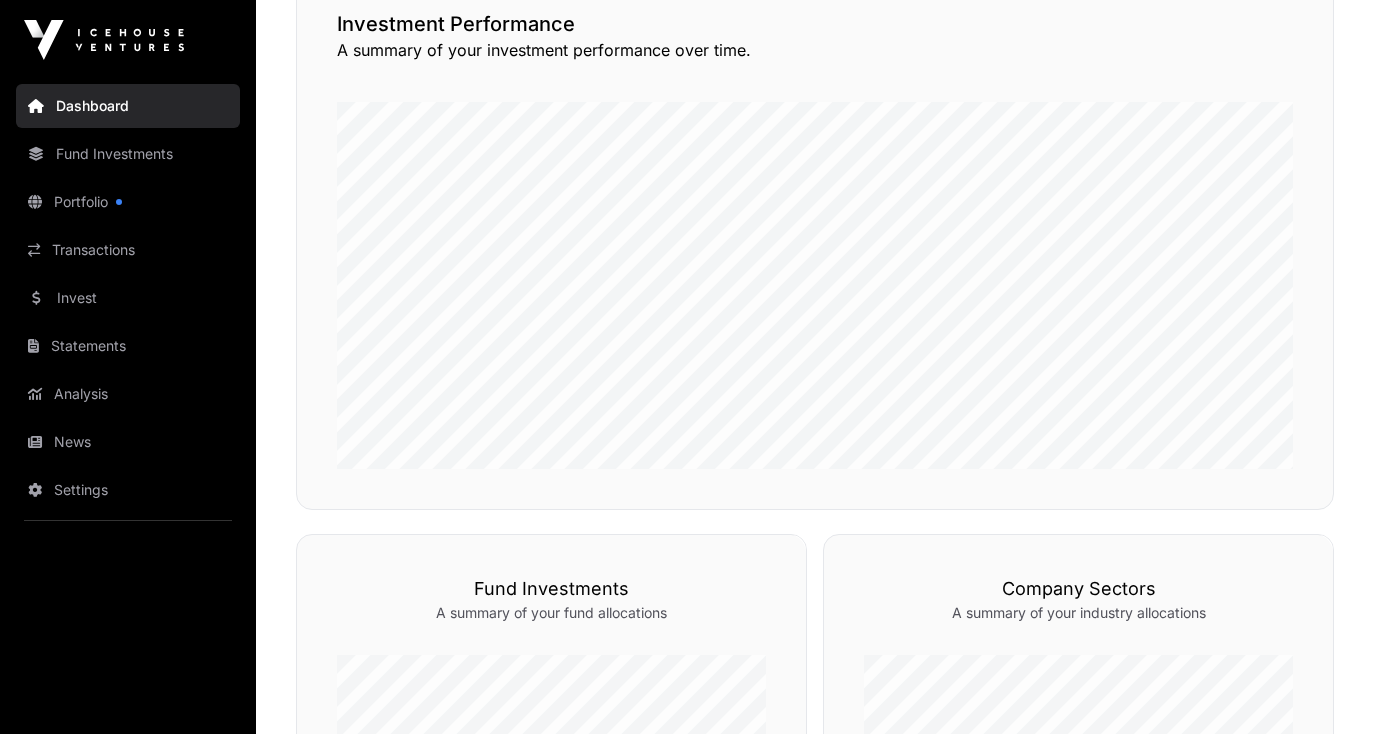 click on "Dashboard" 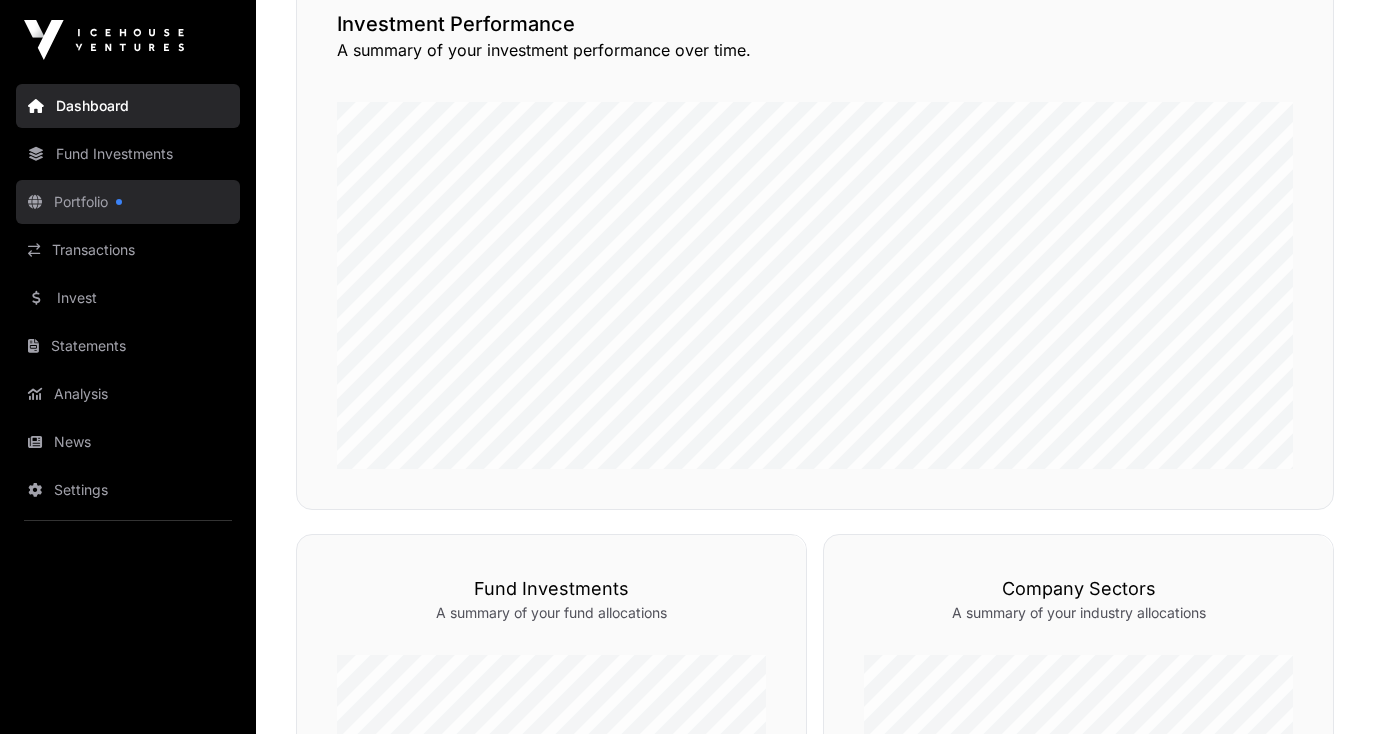 scroll, scrollTop: 0, scrollLeft: 0, axis: both 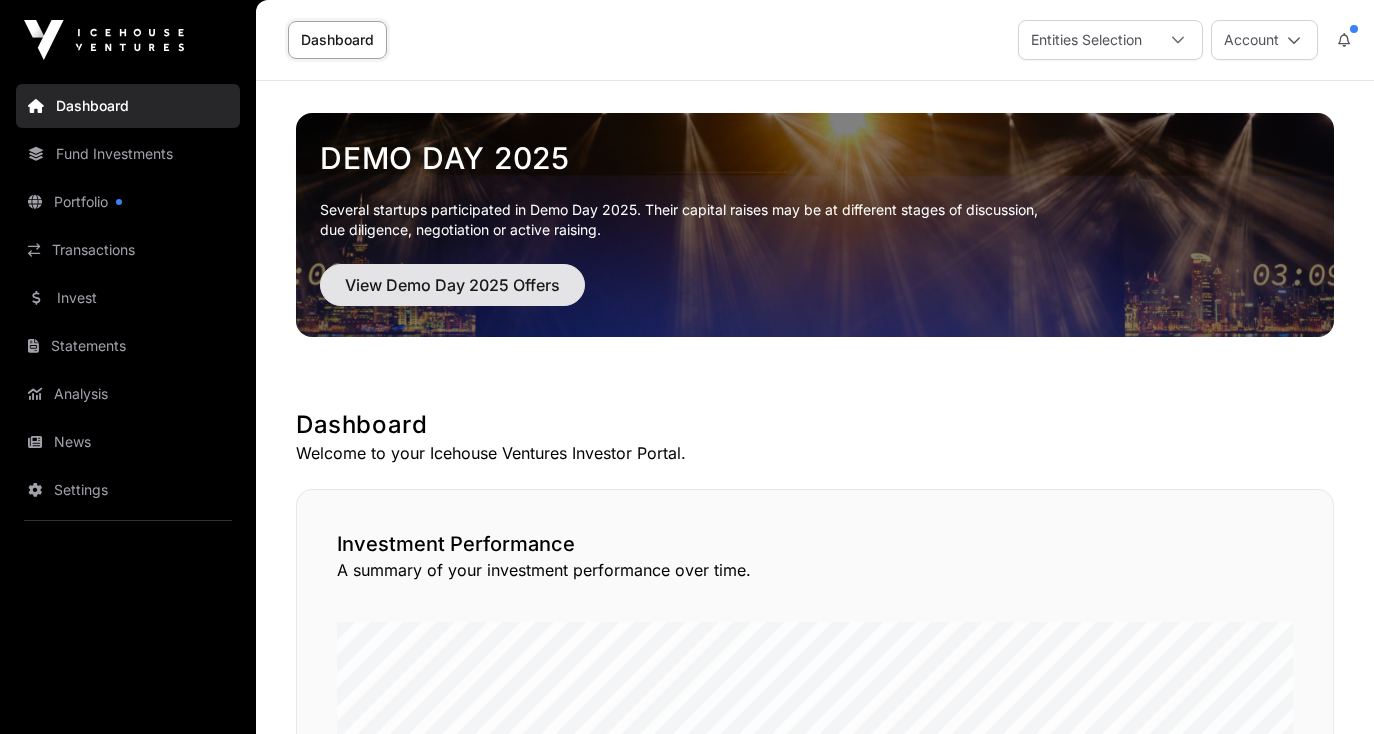 click on "View Demo Day 2025 Offers" 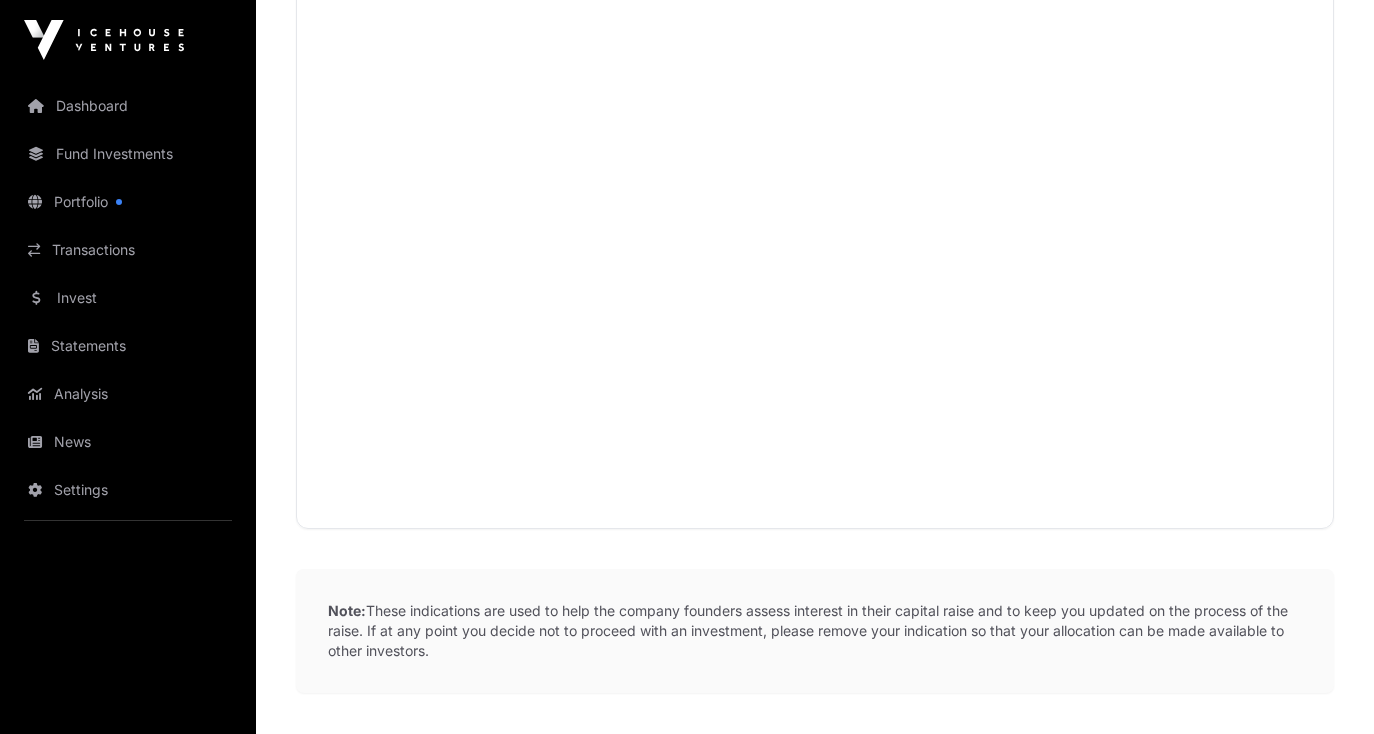scroll, scrollTop: 1873, scrollLeft: 0, axis: vertical 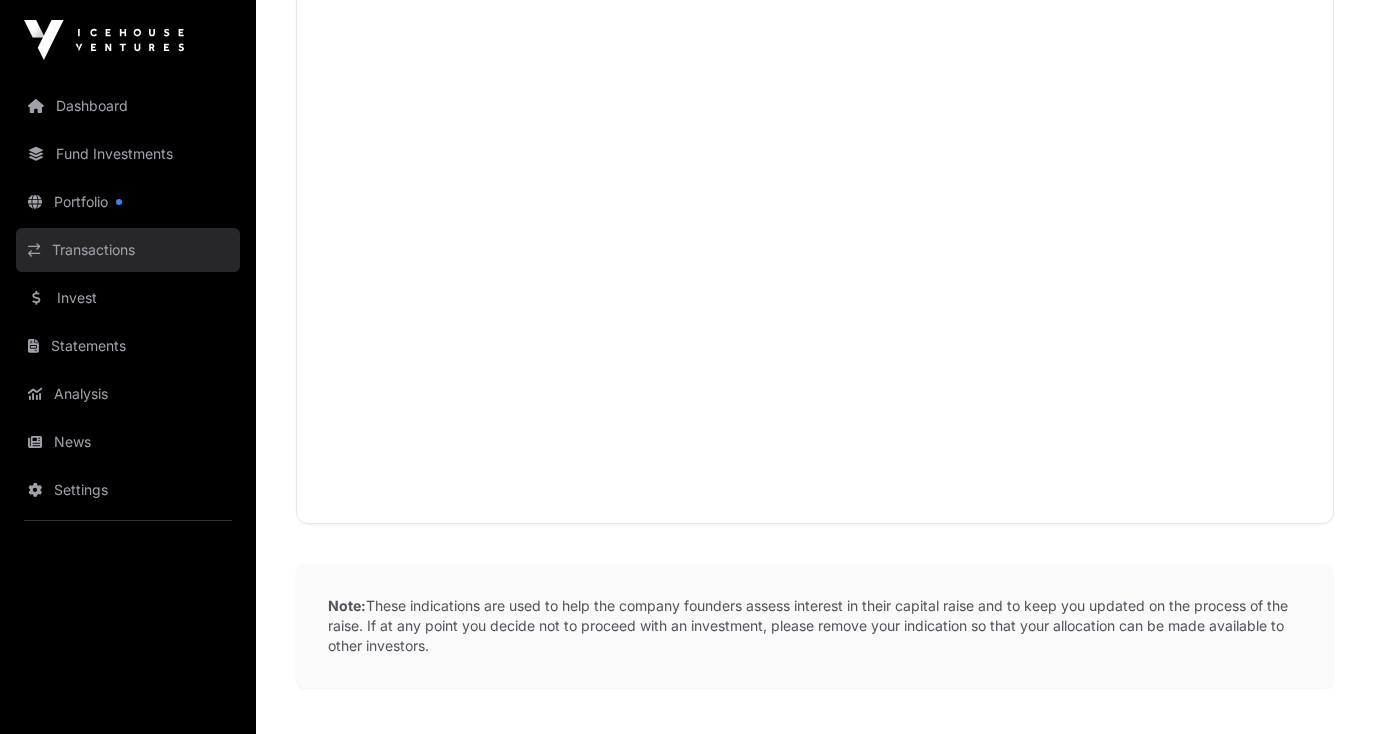 click on "Transactions" 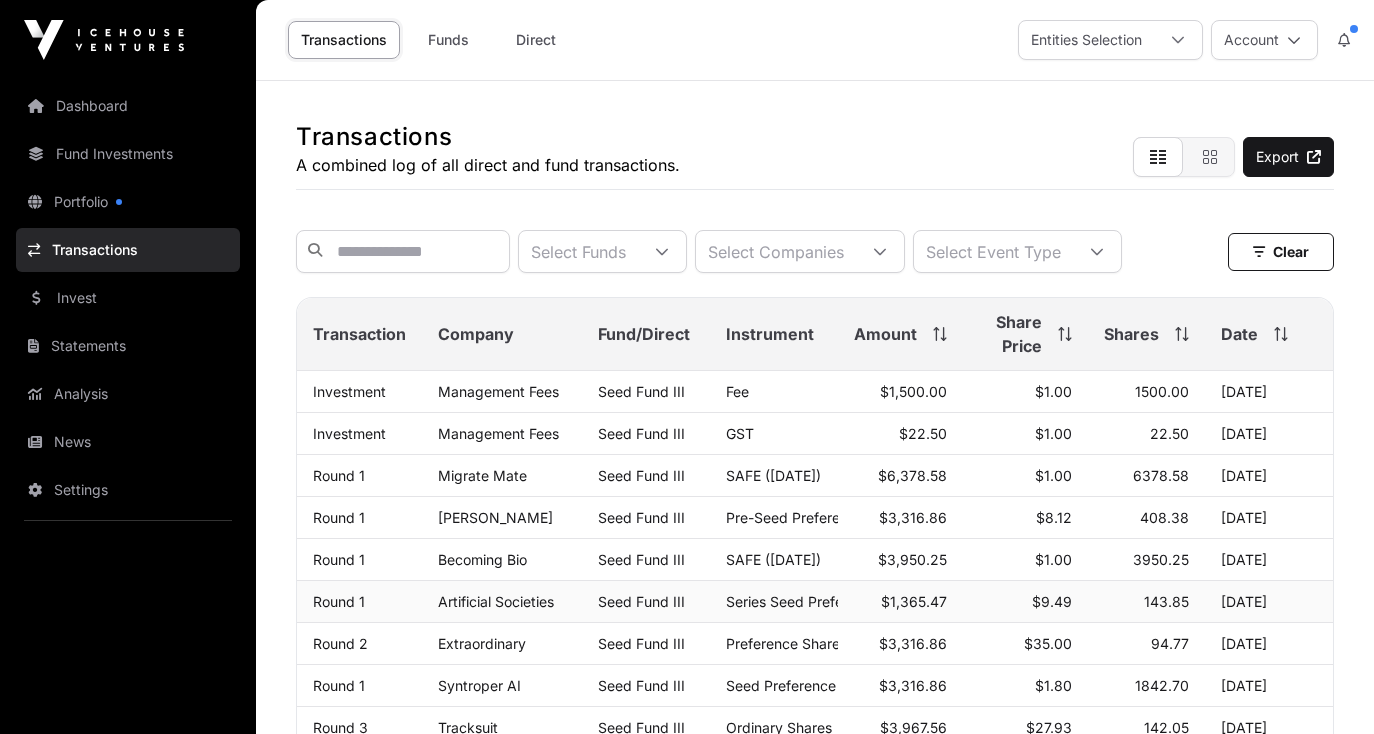 scroll, scrollTop: 0, scrollLeft: 0, axis: both 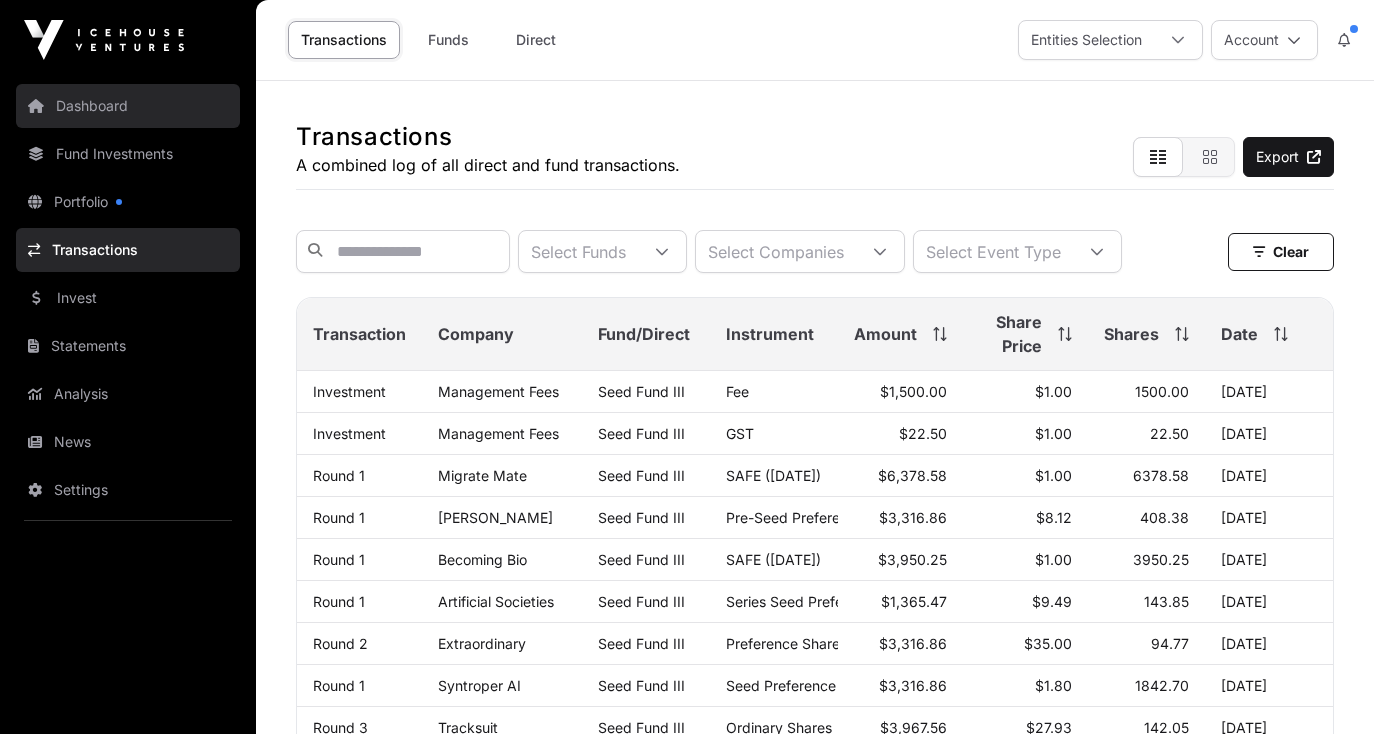 click on "Dashboard" 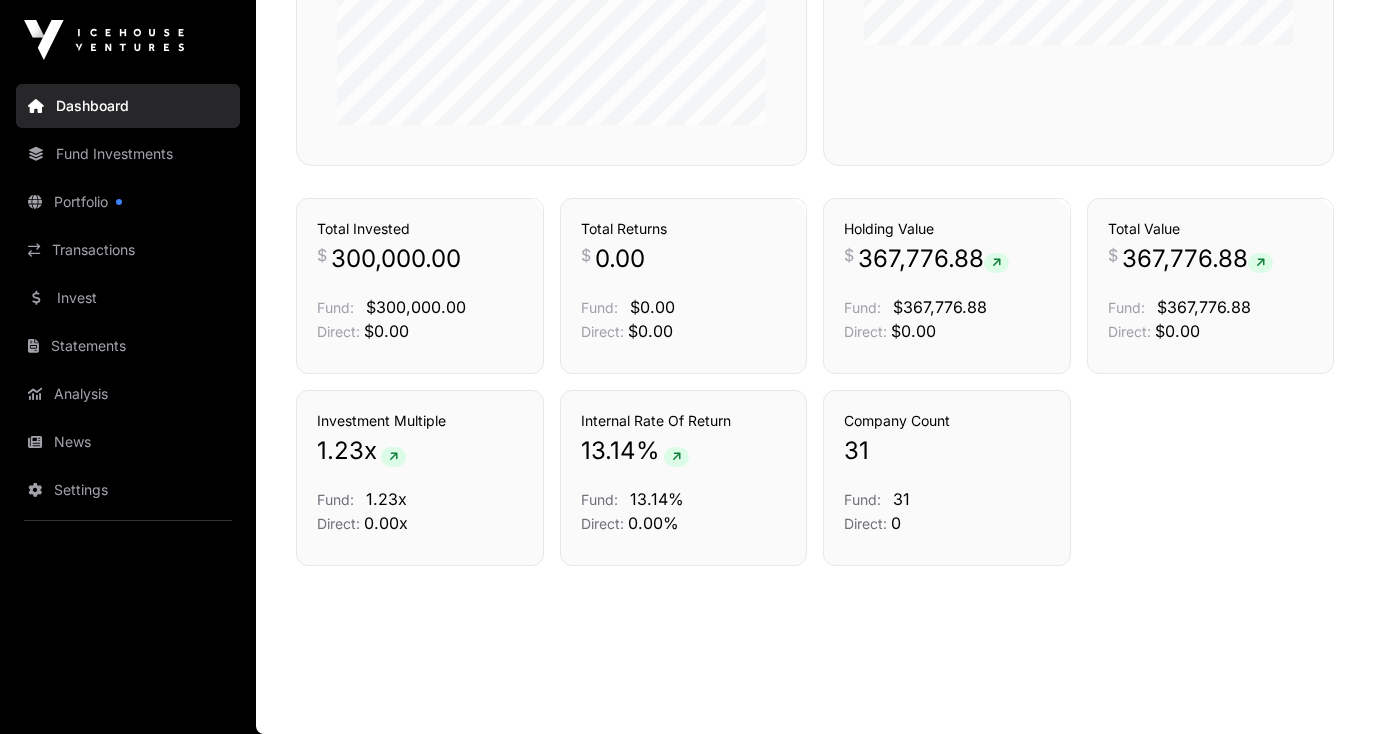 scroll, scrollTop: 1350, scrollLeft: 0, axis: vertical 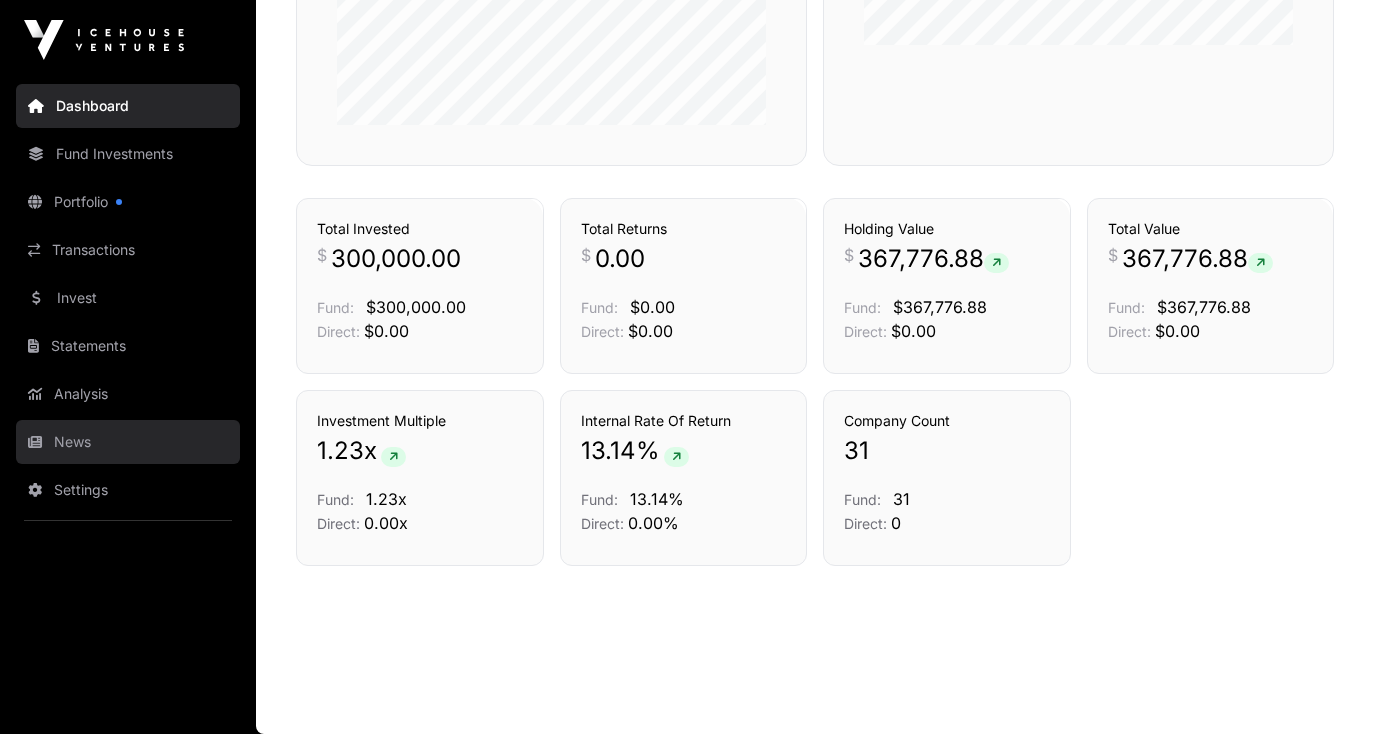 click on "News" 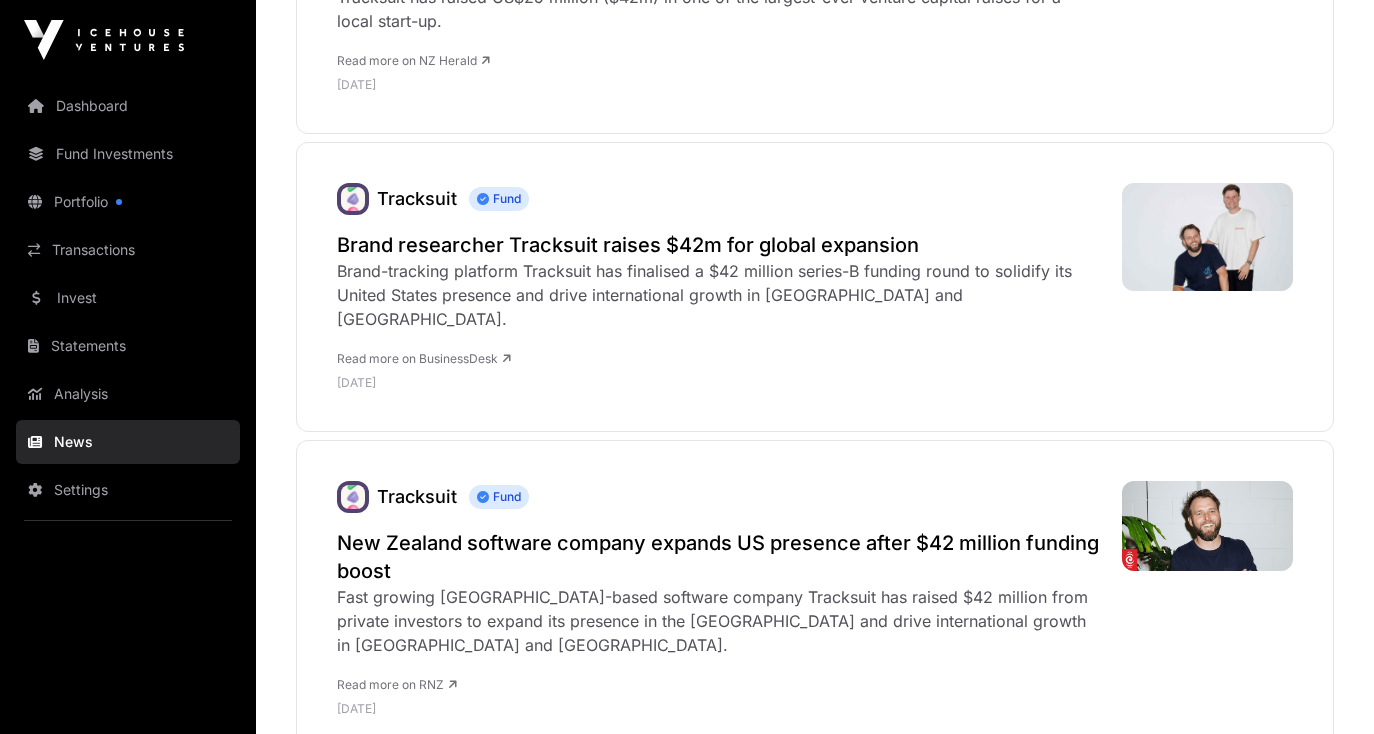 scroll, scrollTop: 0, scrollLeft: 0, axis: both 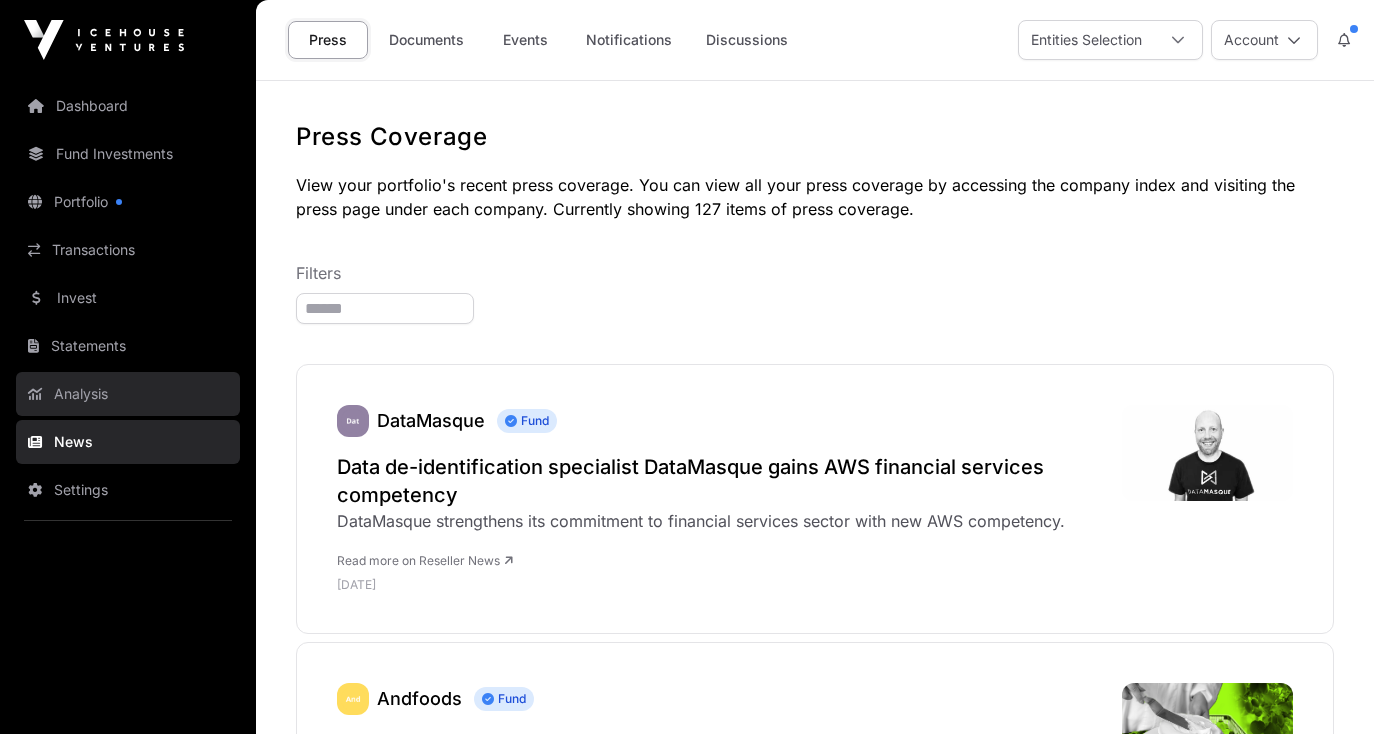 click on "Analysis" 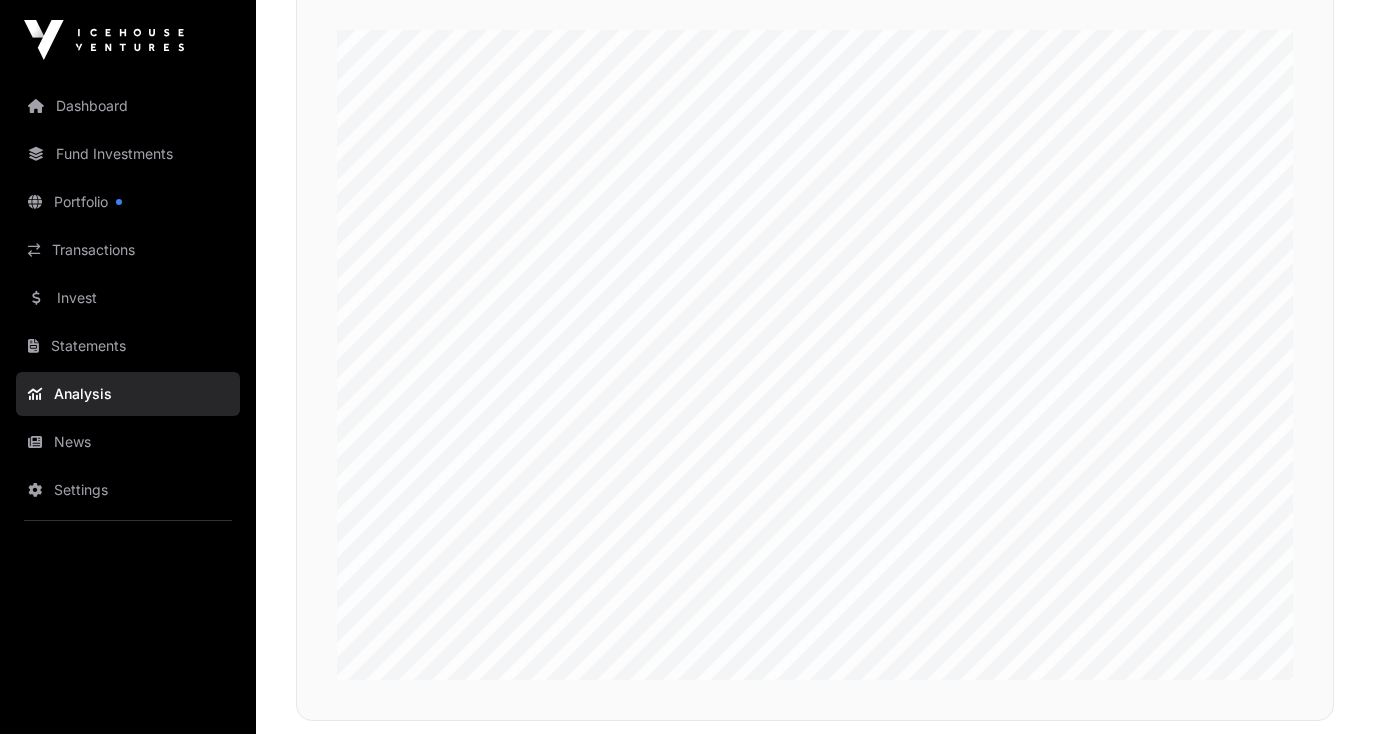 scroll, scrollTop: 371, scrollLeft: 0, axis: vertical 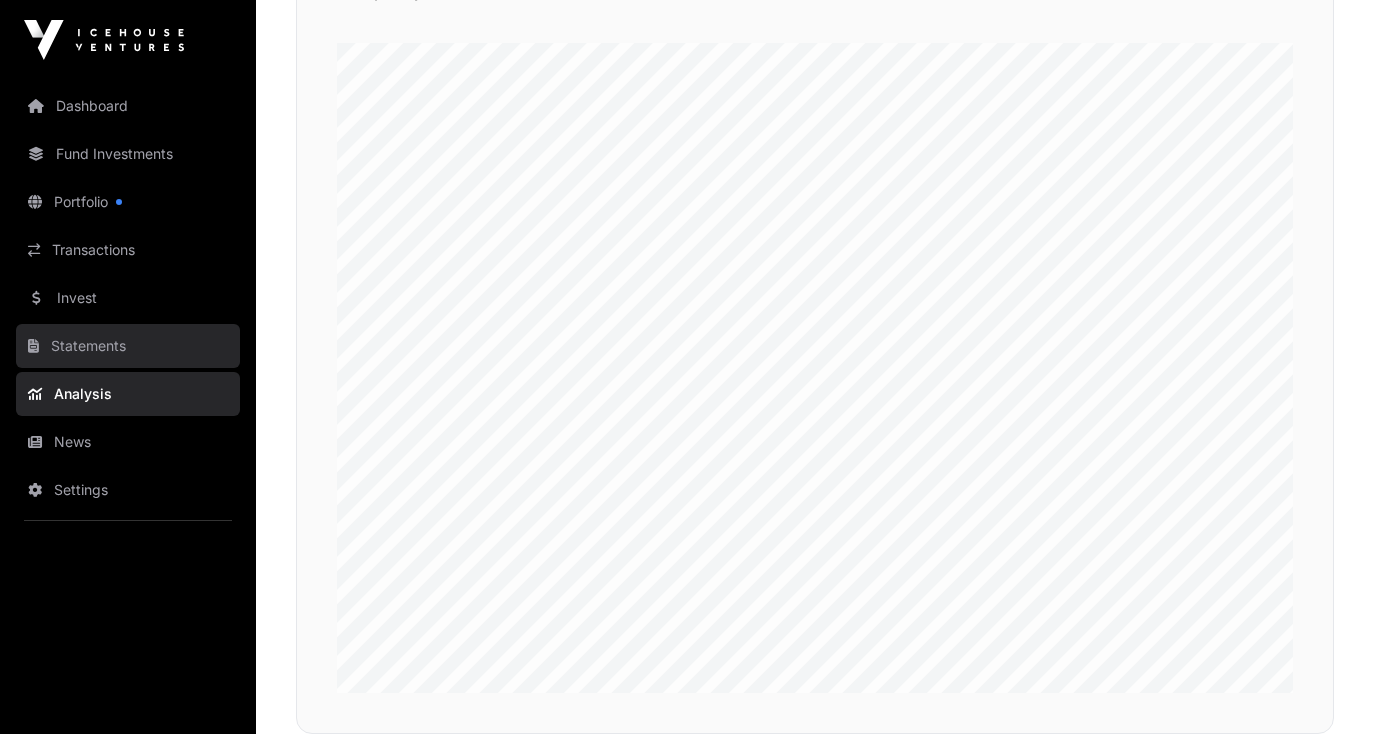 click on "Statements" 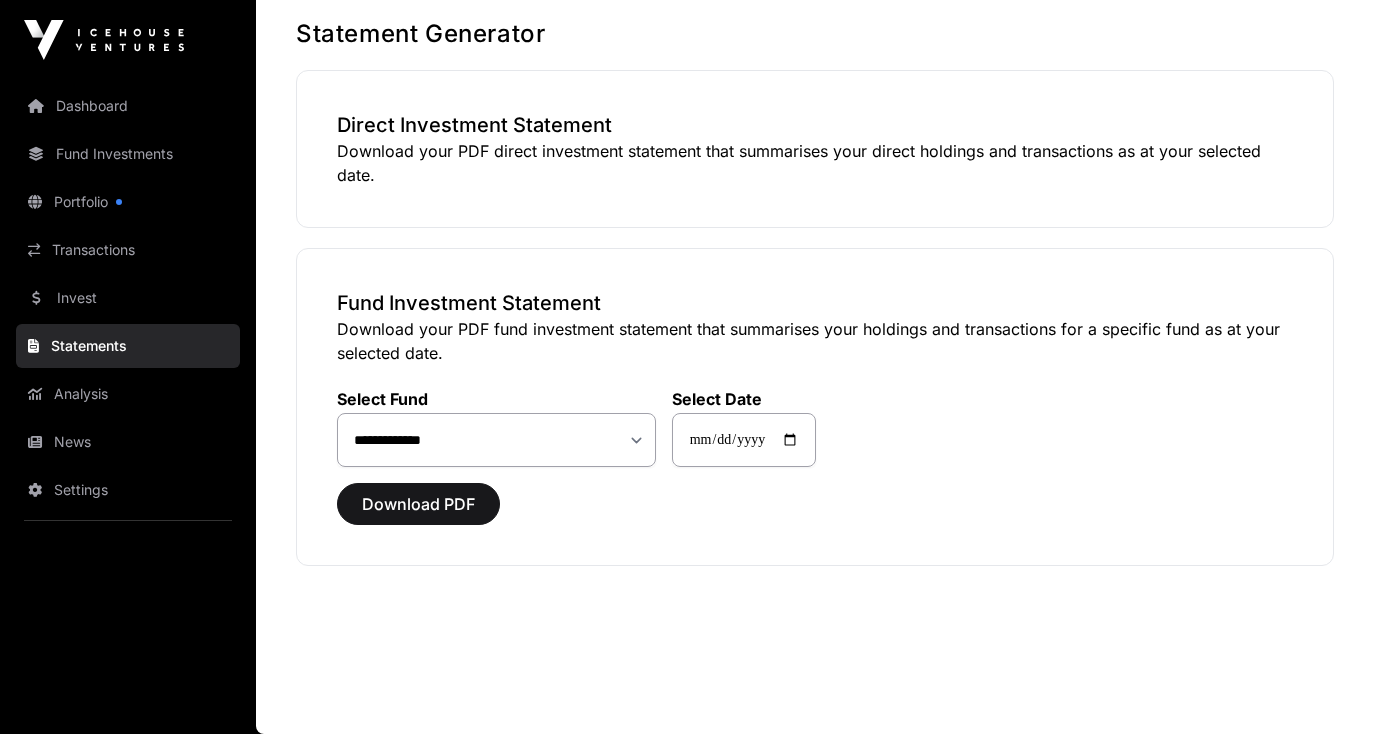 scroll, scrollTop: 0, scrollLeft: 0, axis: both 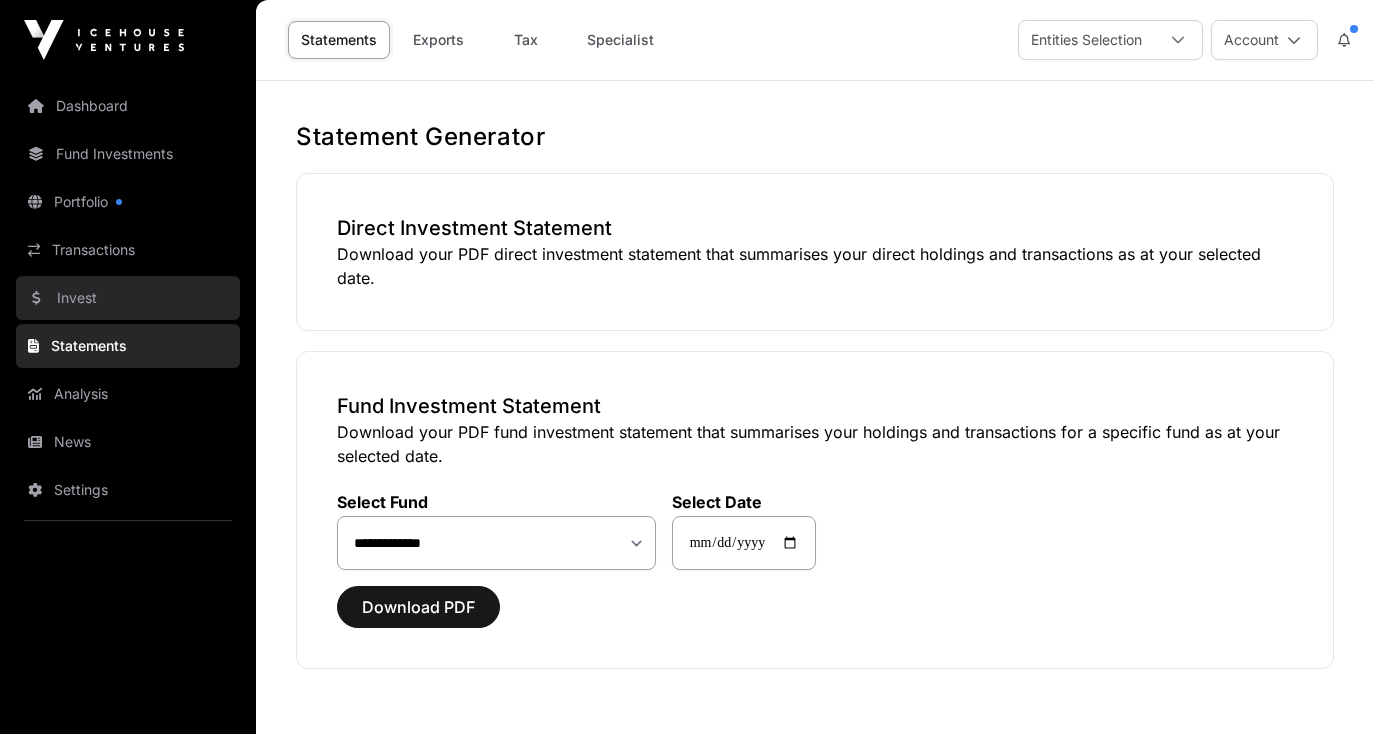 click on "Invest" 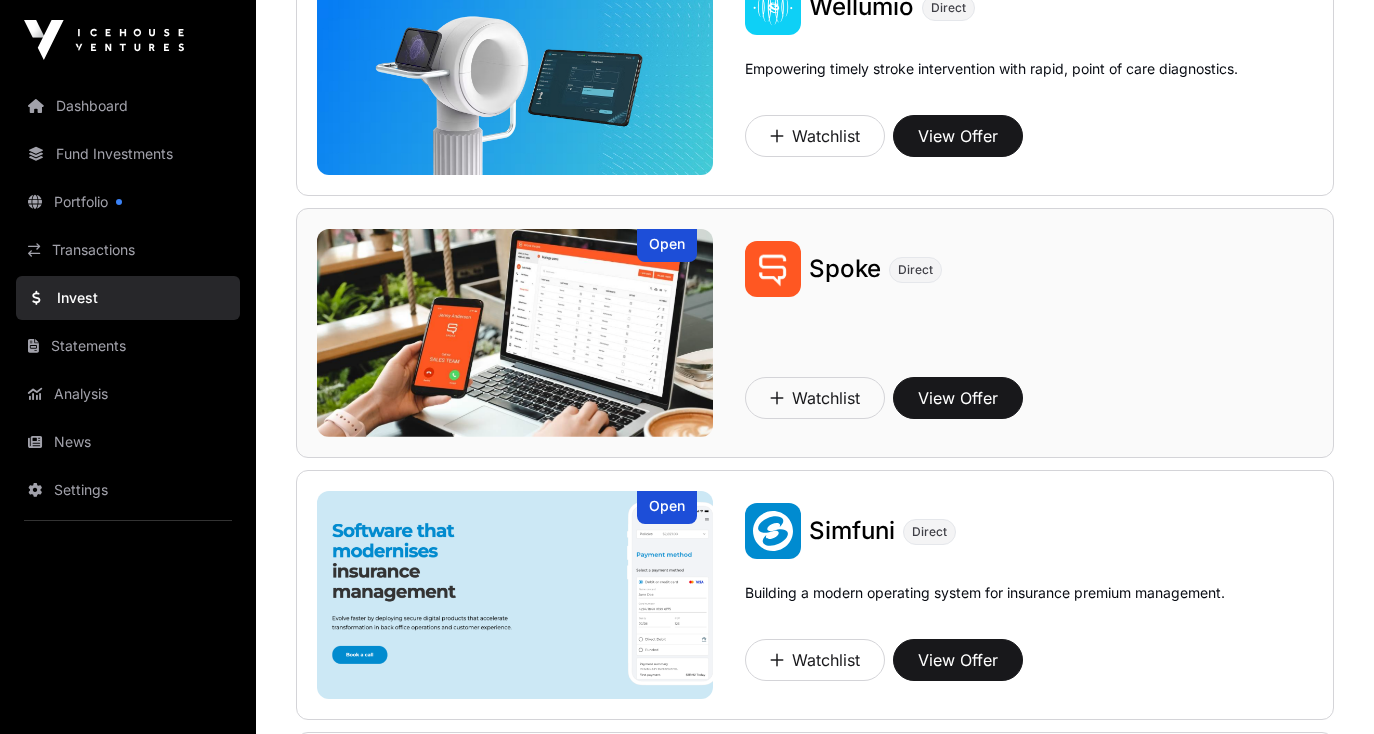 scroll, scrollTop: 2667, scrollLeft: 0, axis: vertical 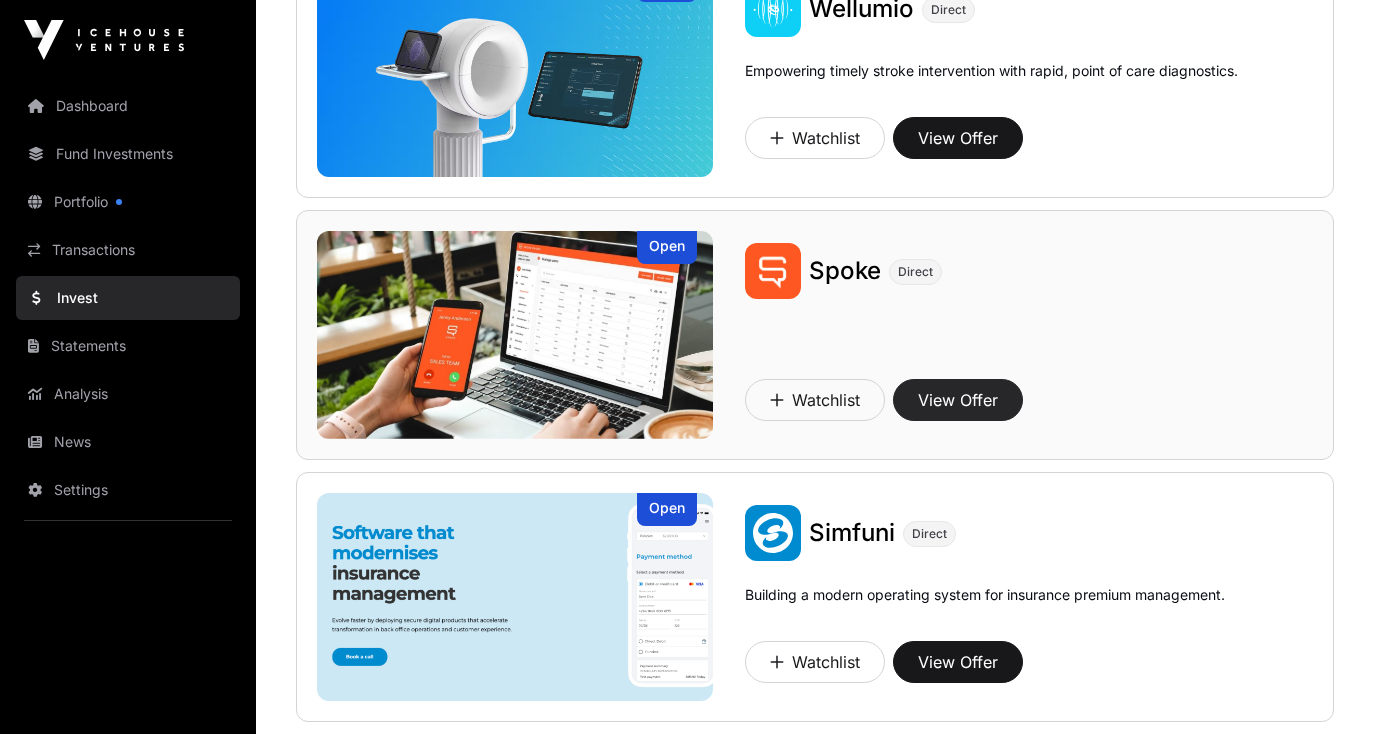 click on "View Offer" 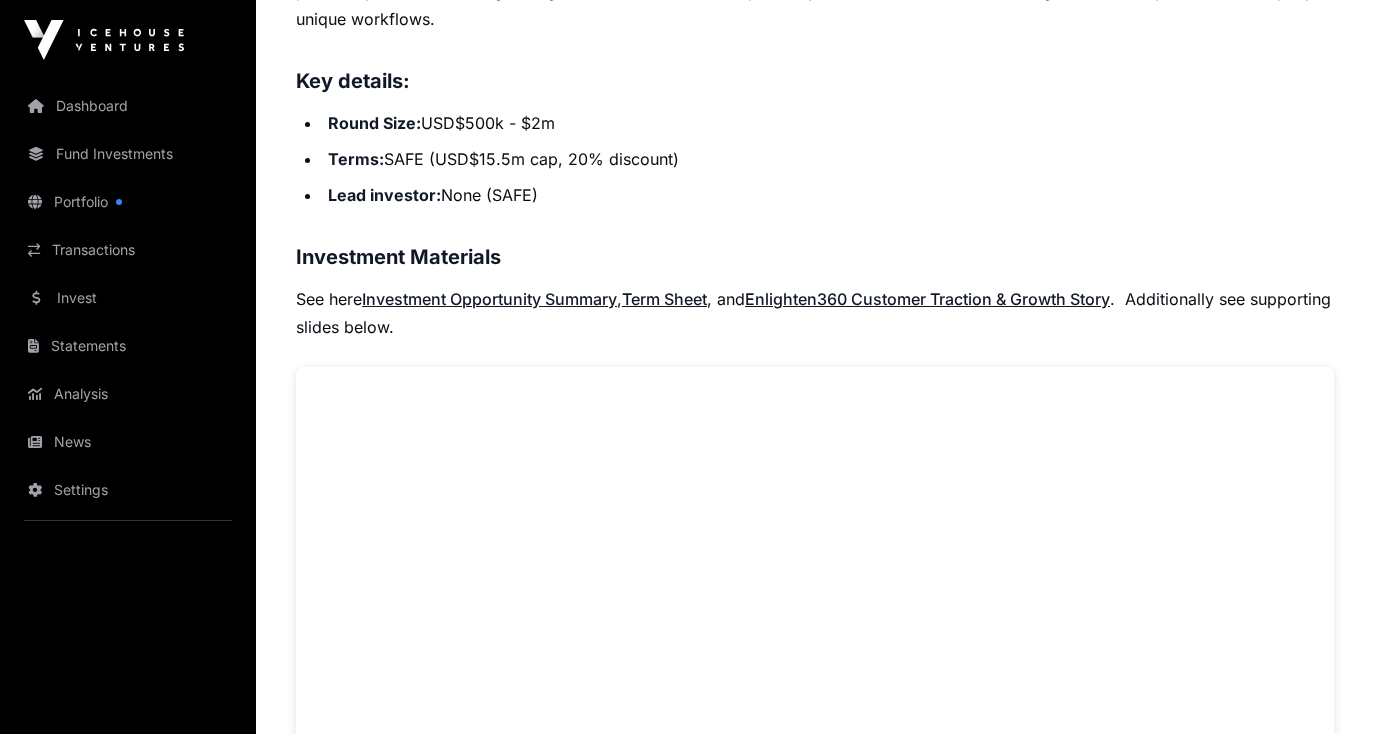 scroll, scrollTop: 973, scrollLeft: 0, axis: vertical 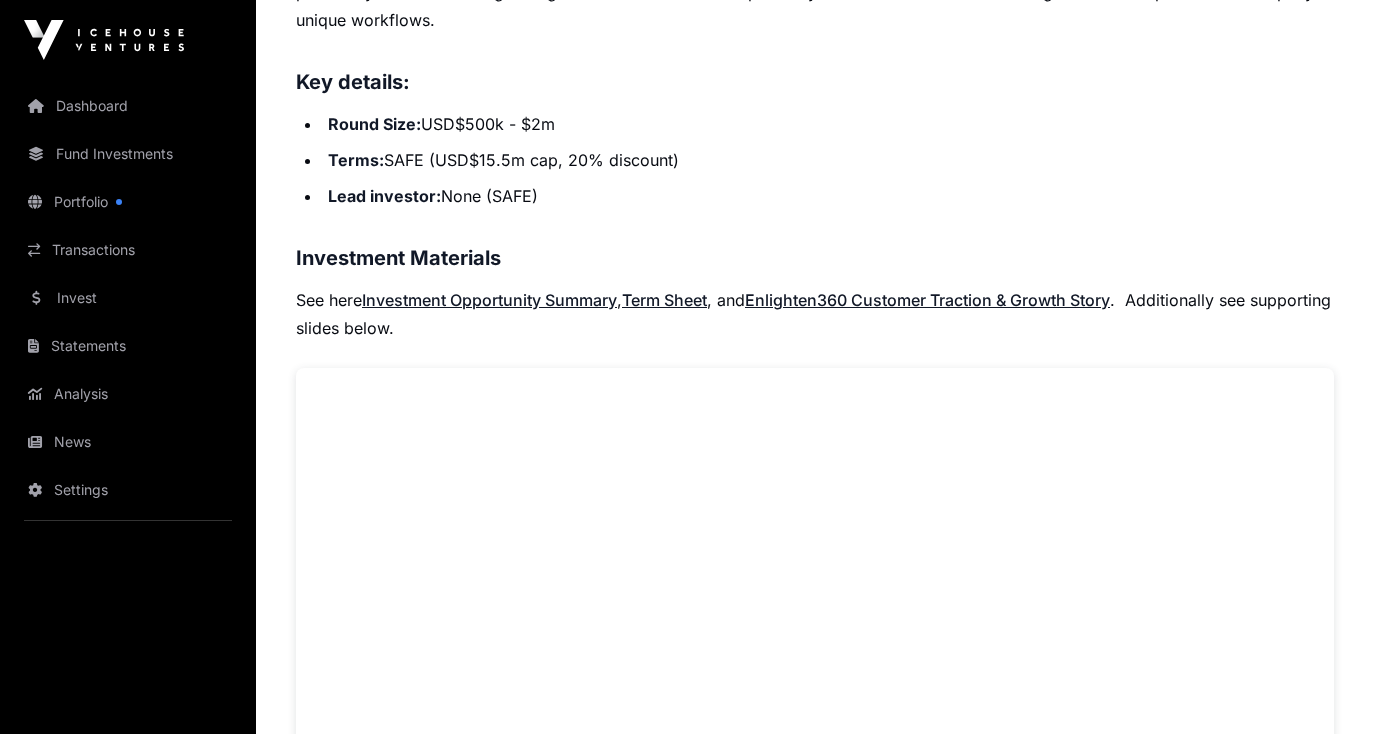 click on "Investment Opportunity Summary" 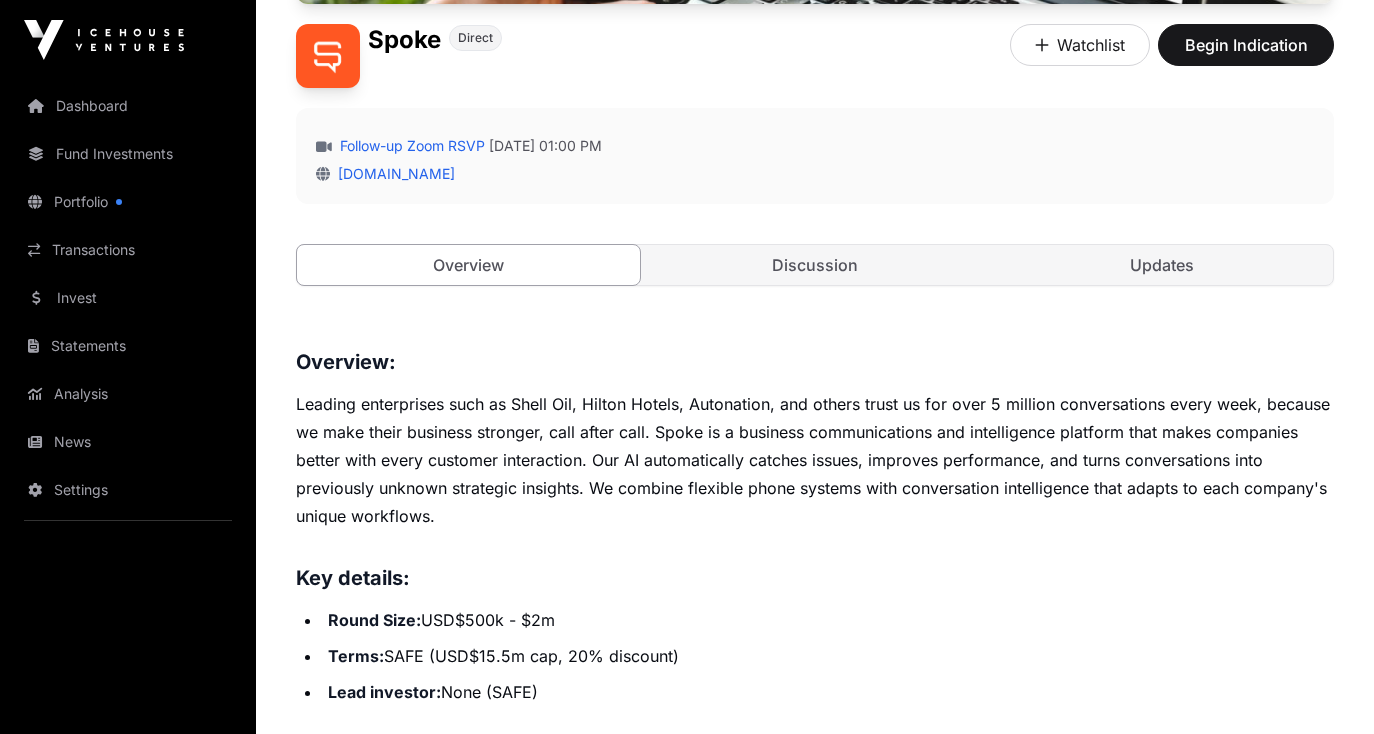 scroll, scrollTop: 470, scrollLeft: 0, axis: vertical 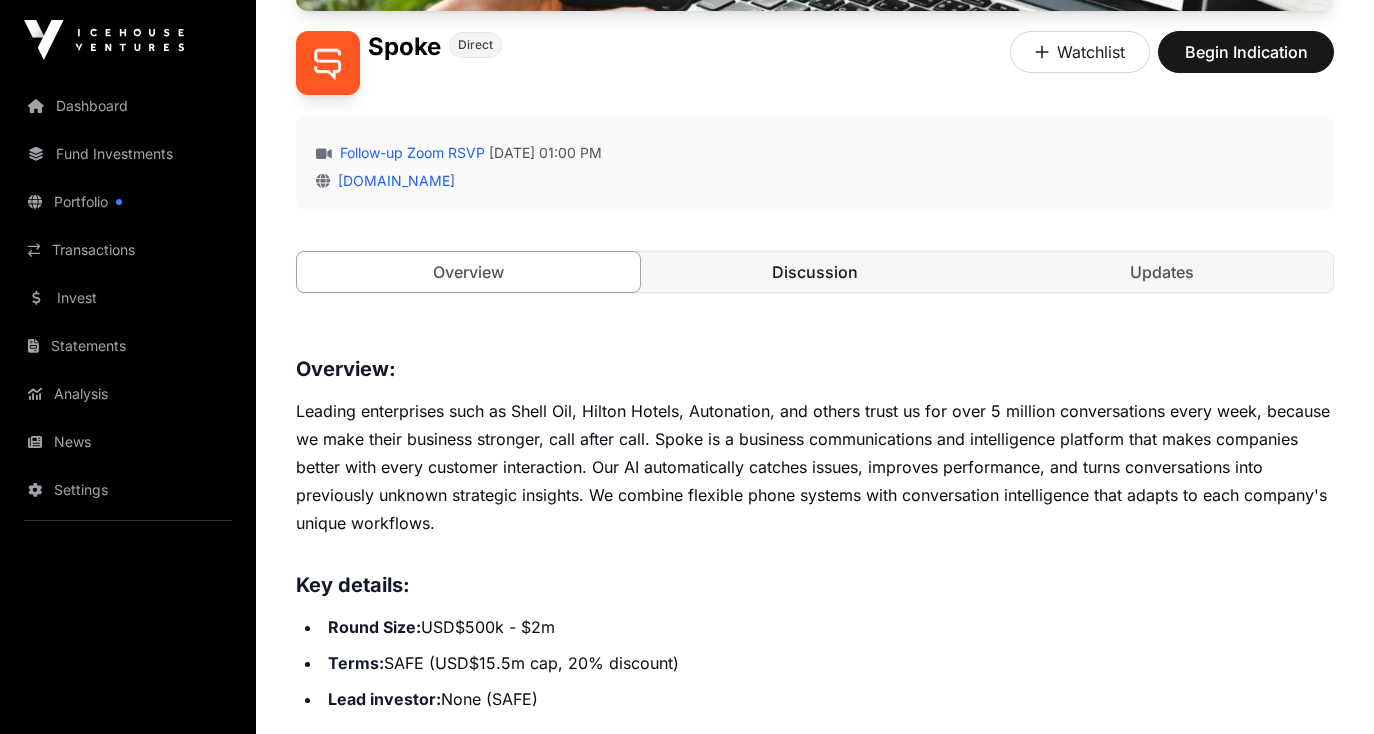 click on "Discussion" 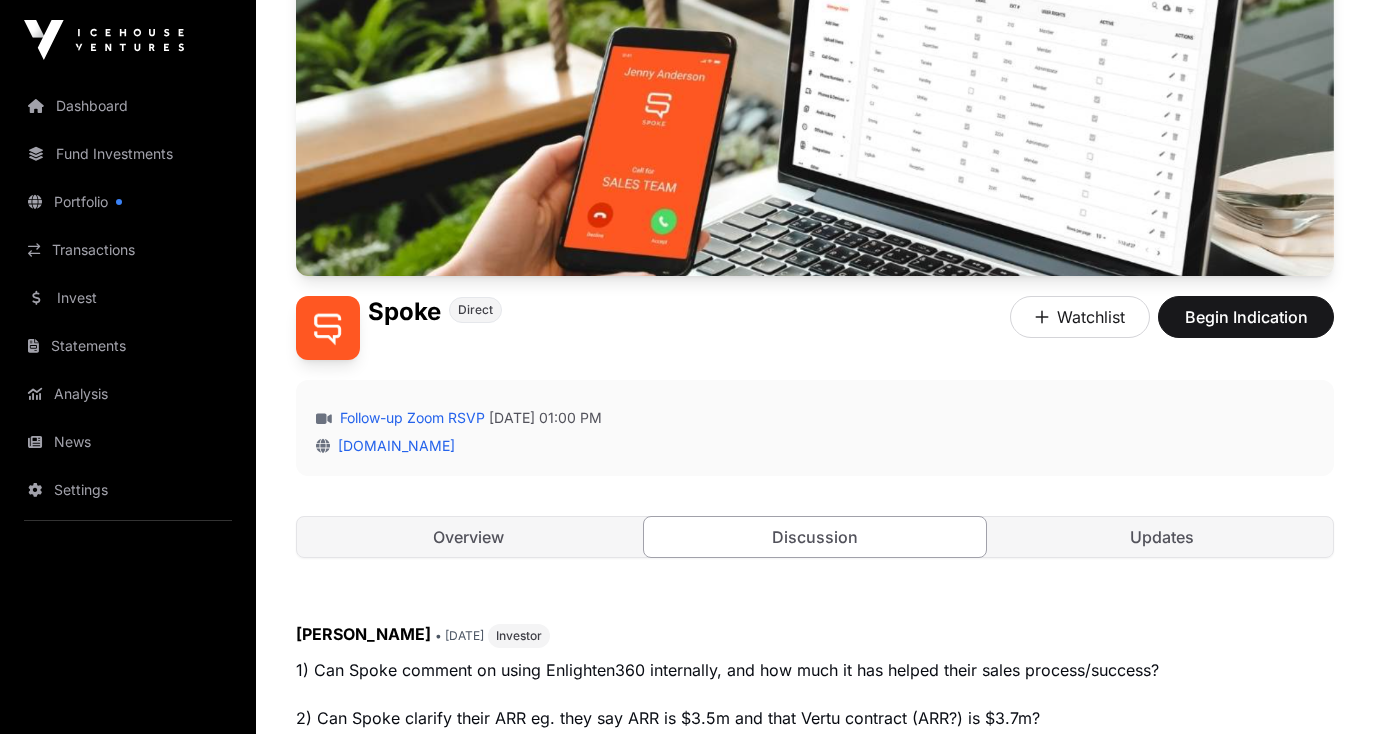 scroll, scrollTop: 209, scrollLeft: 0, axis: vertical 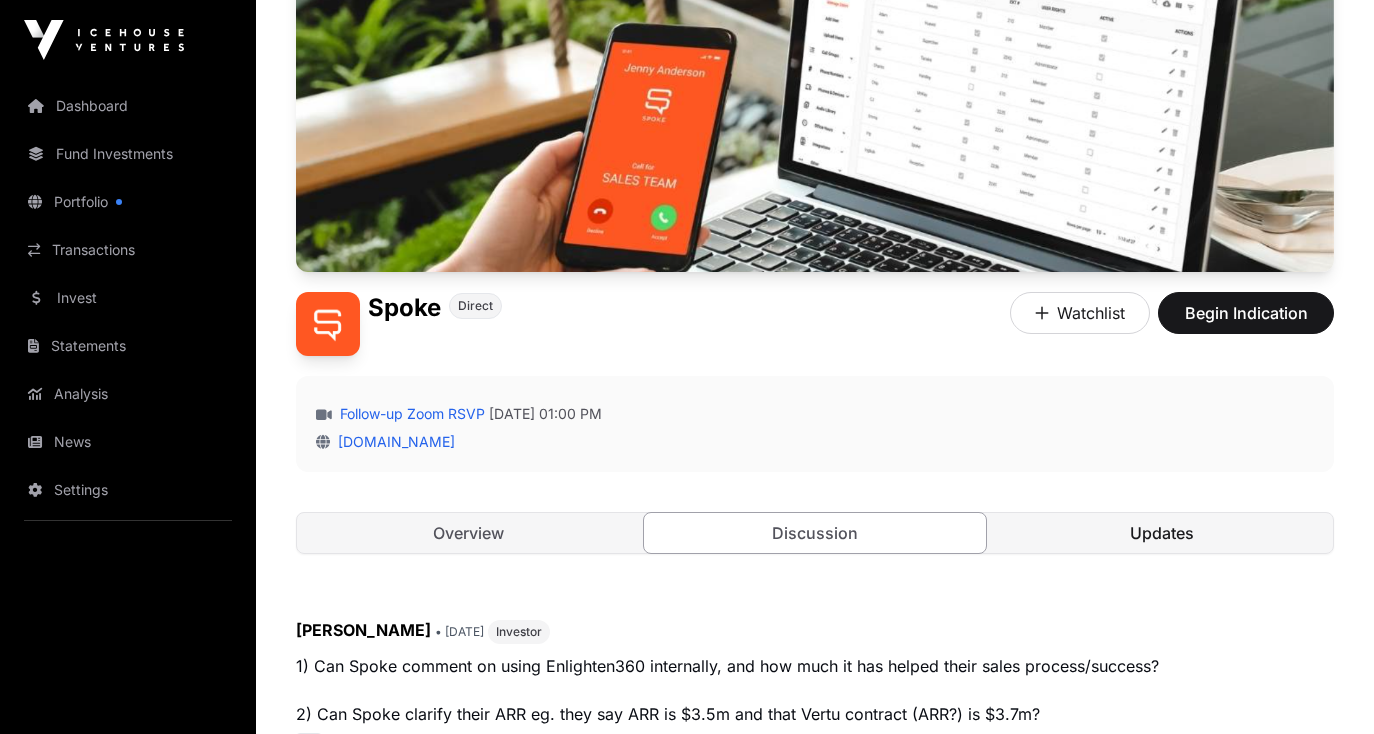 click on "Updates" 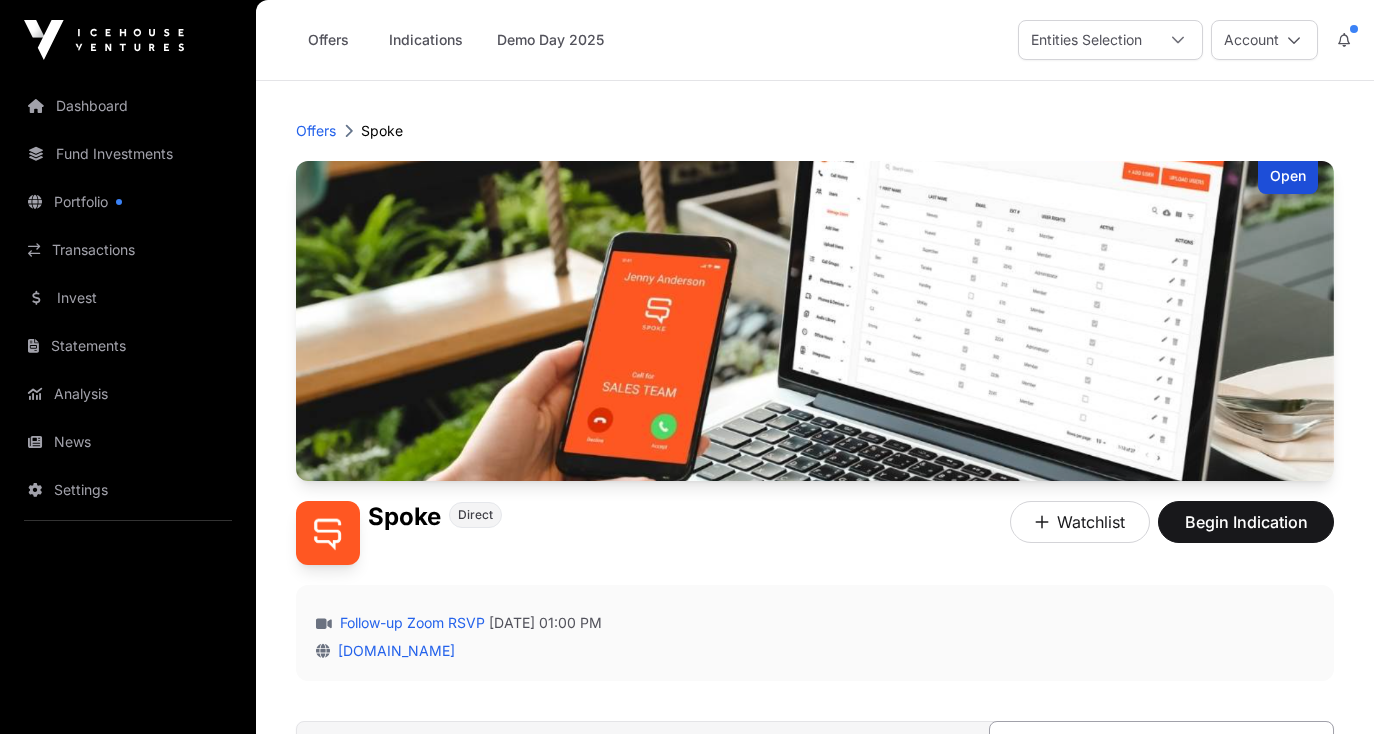 scroll, scrollTop: 0, scrollLeft: 0, axis: both 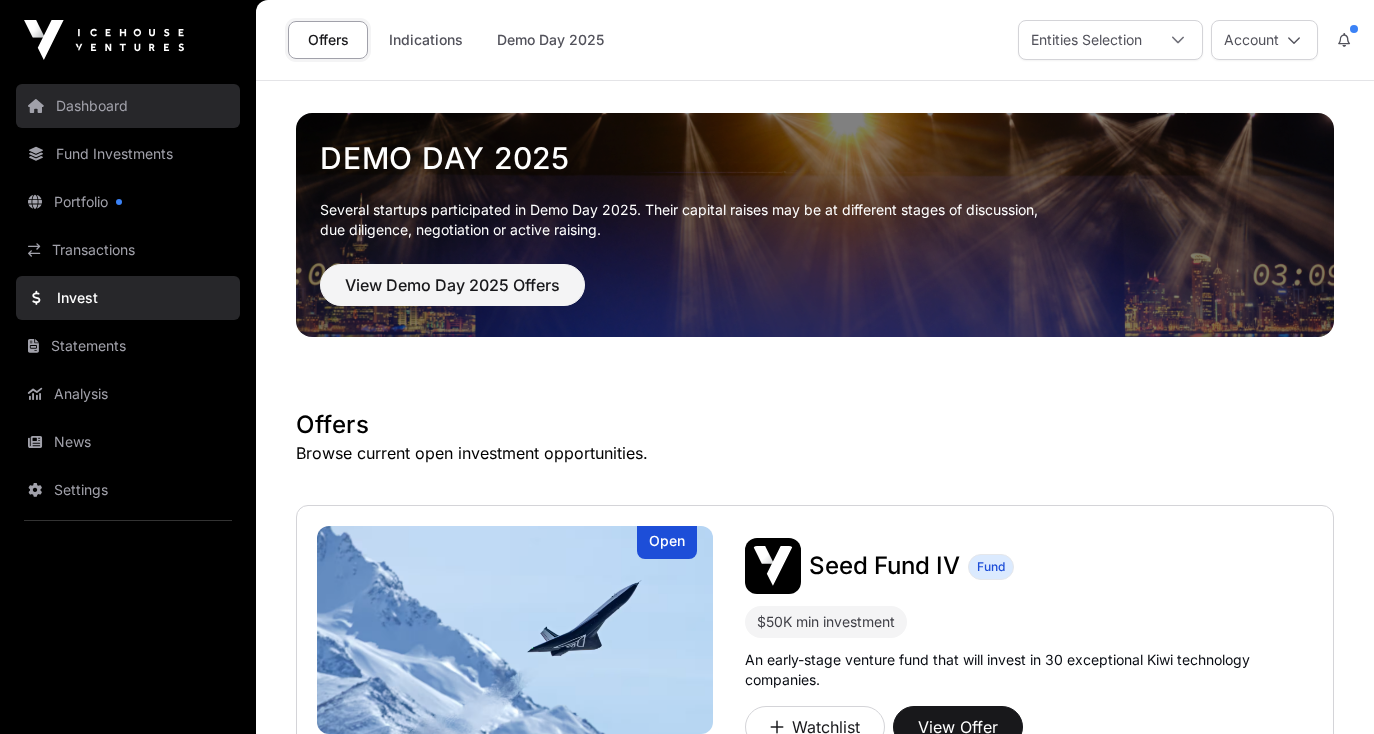 click on "Dashboard" 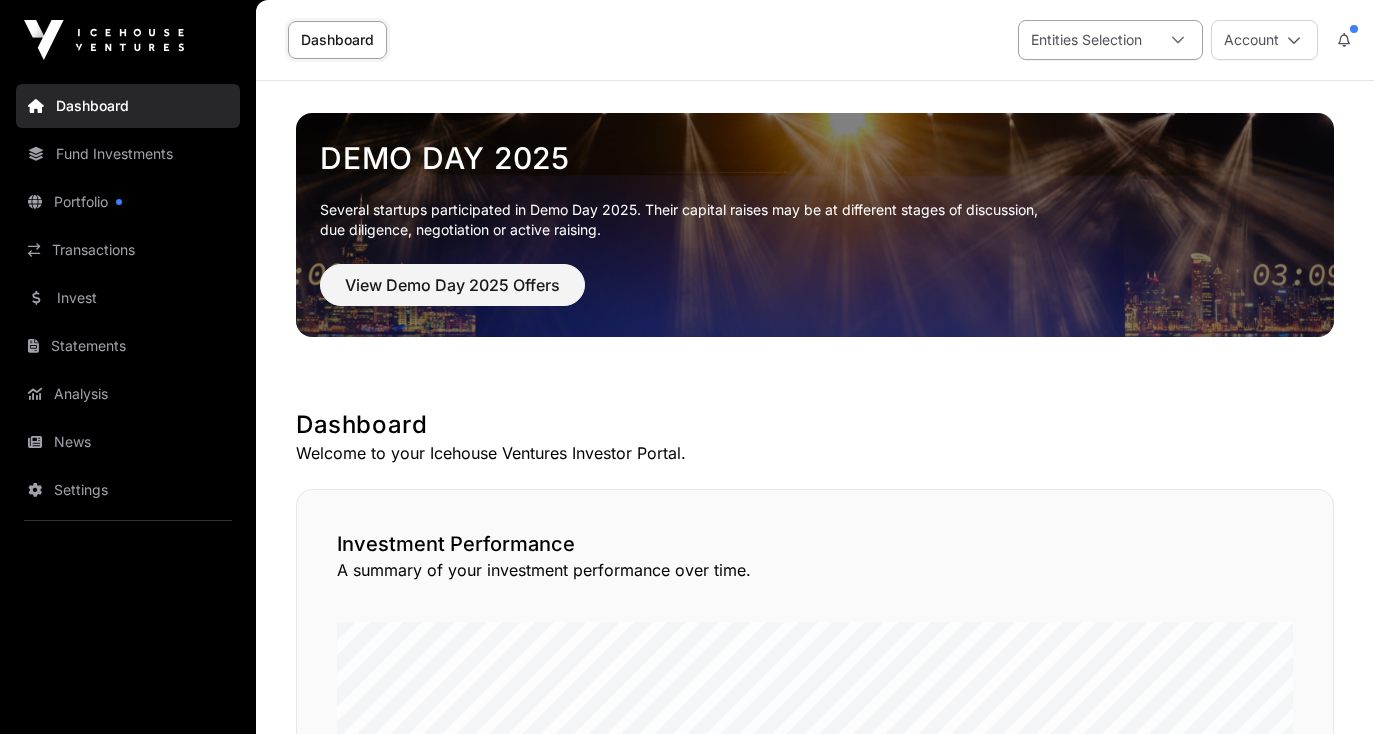 scroll, scrollTop: 0, scrollLeft: 0, axis: both 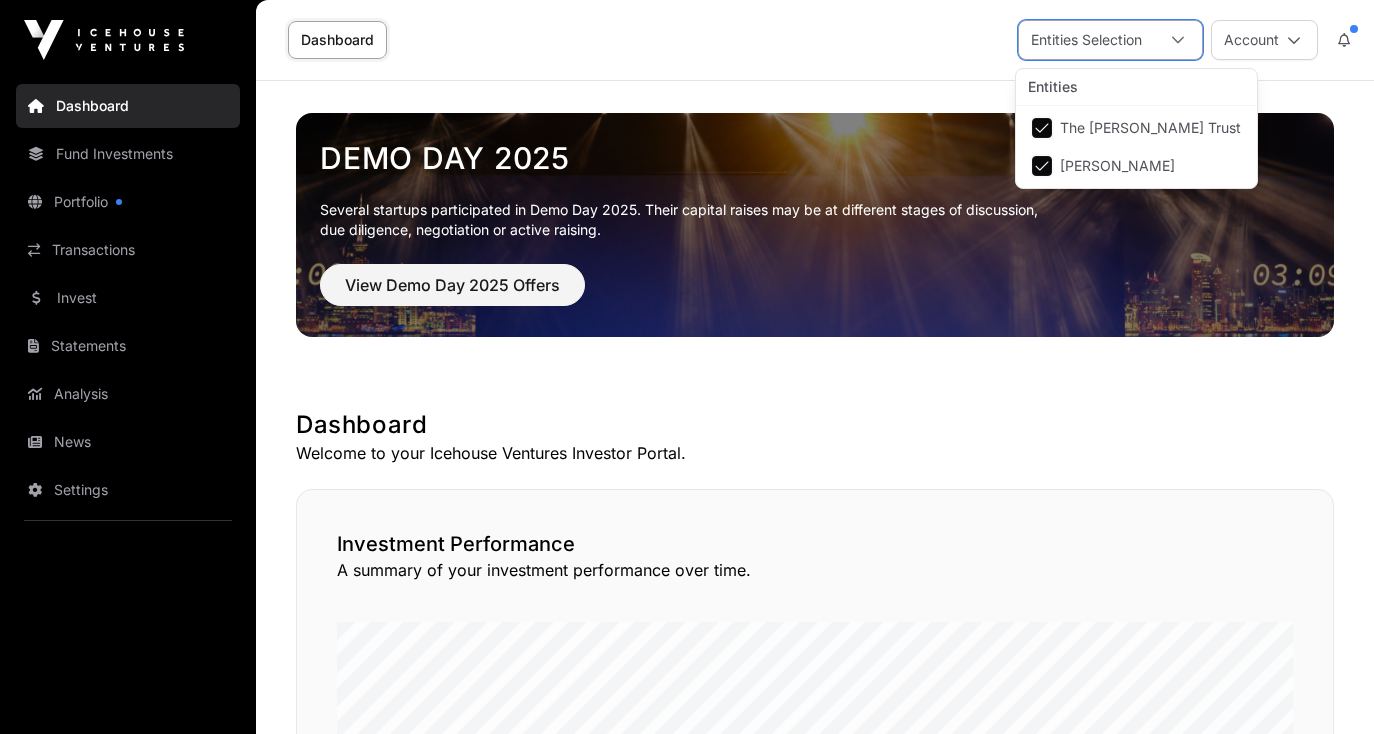 click on "Entities Selection" 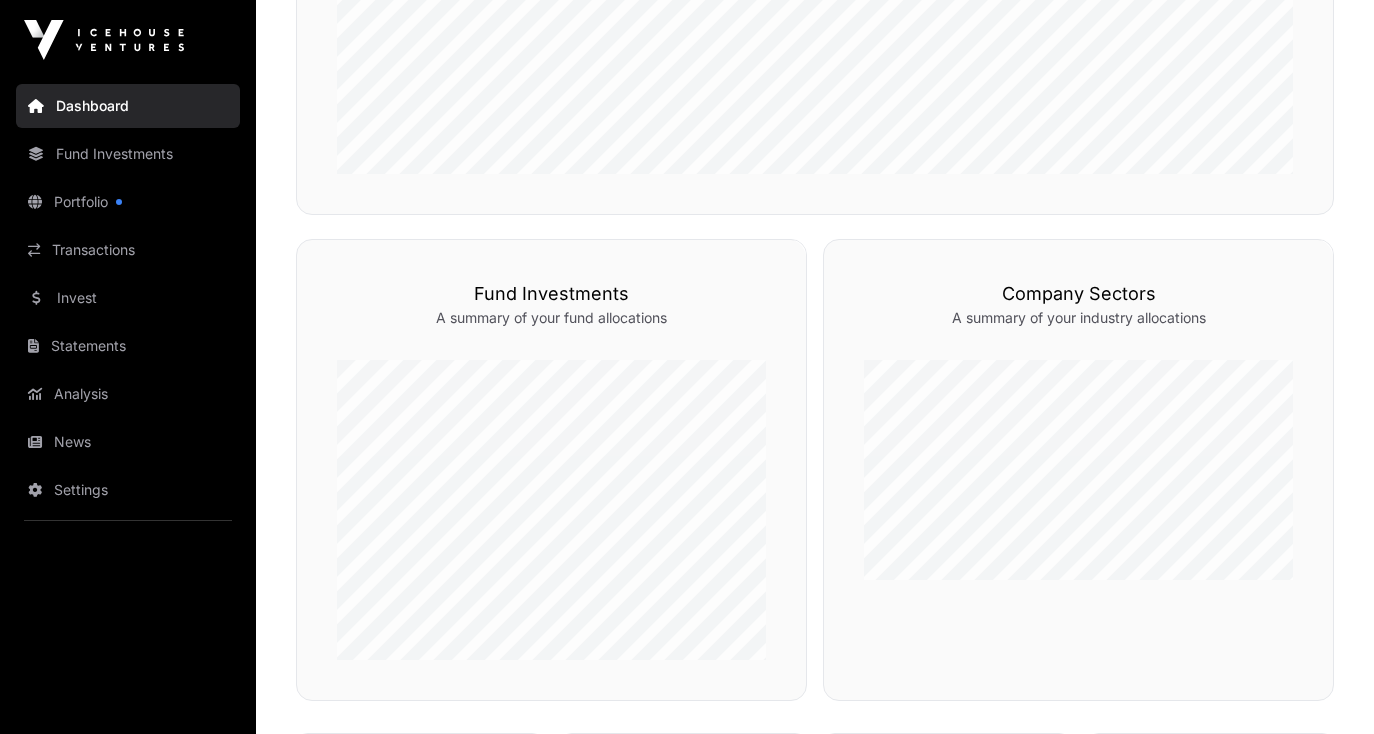scroll, scrollTop: 829, scrollLeft: 0, axis: vertical 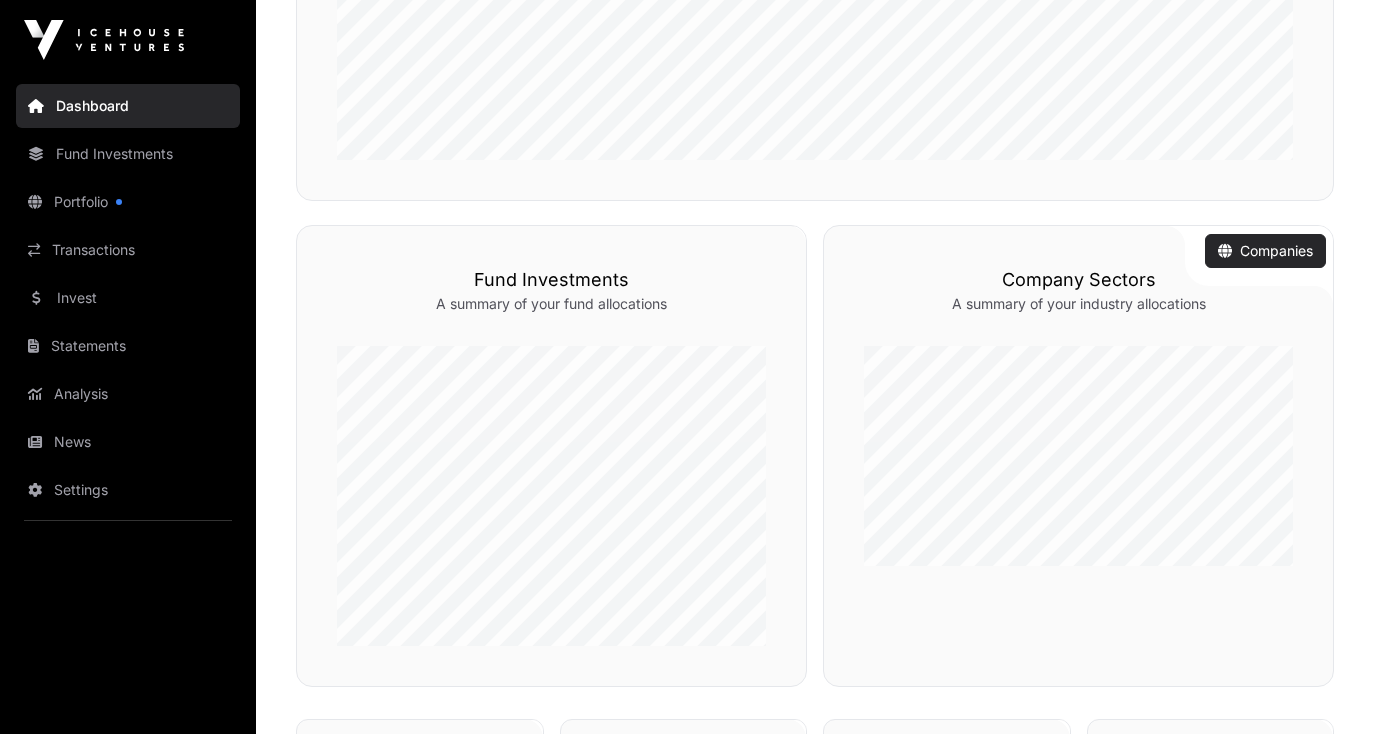 click on "Companies" 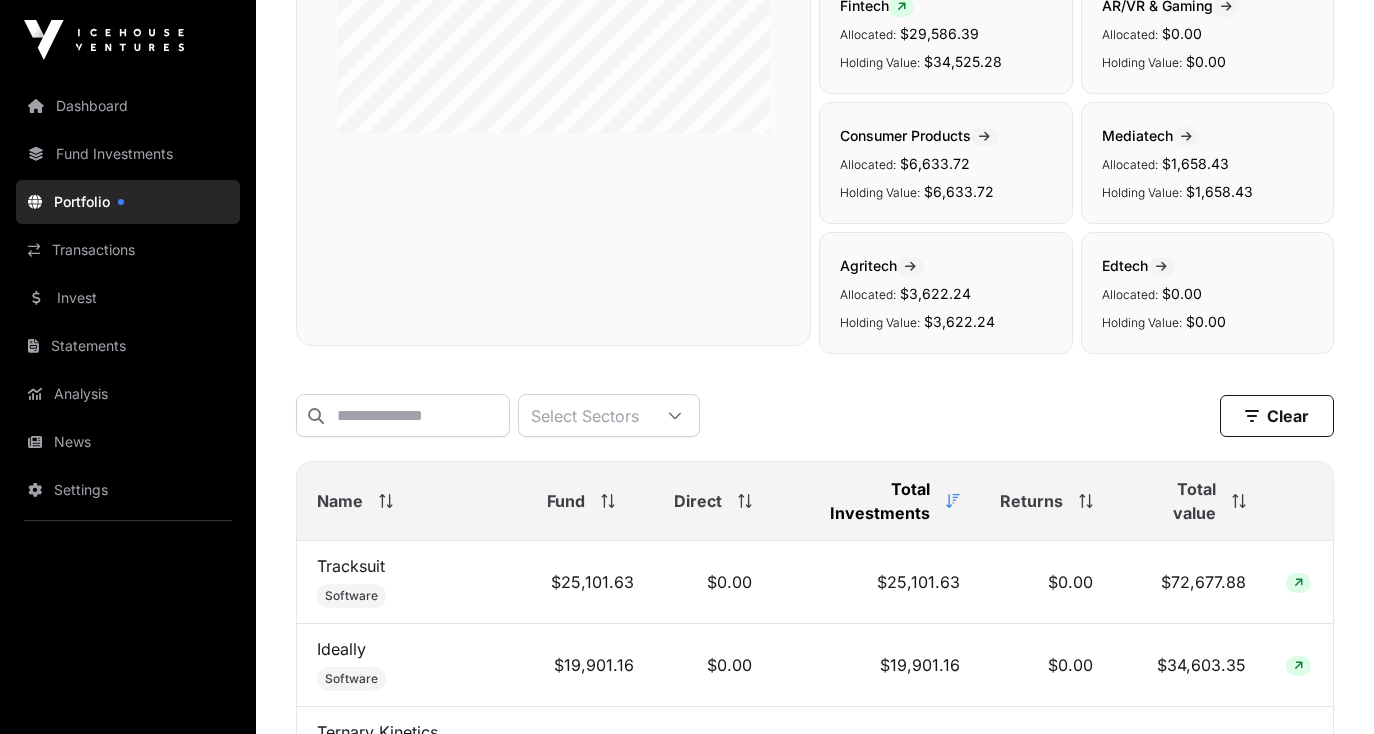 scroll, scrollTop: 463, scrollLeft: 0, axis: vertical 